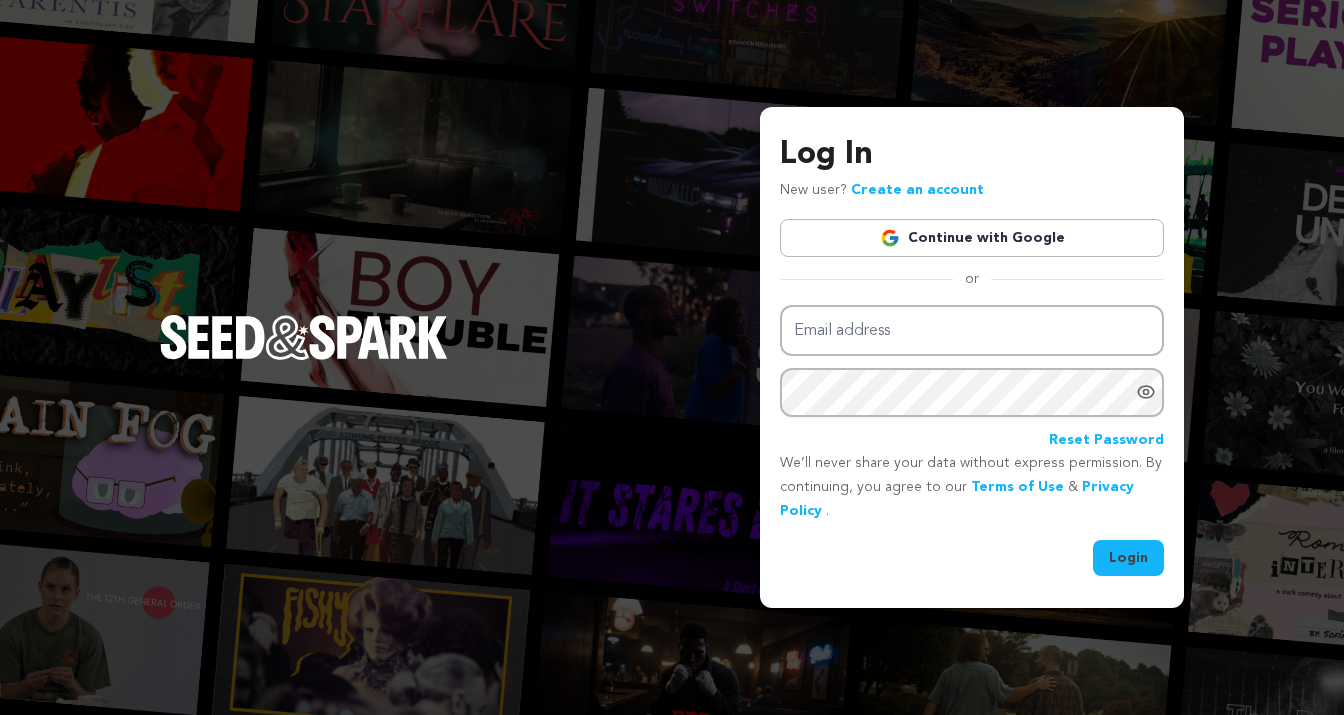 scroll, scrollTop: 0, scrollLeft: 0, axis: both 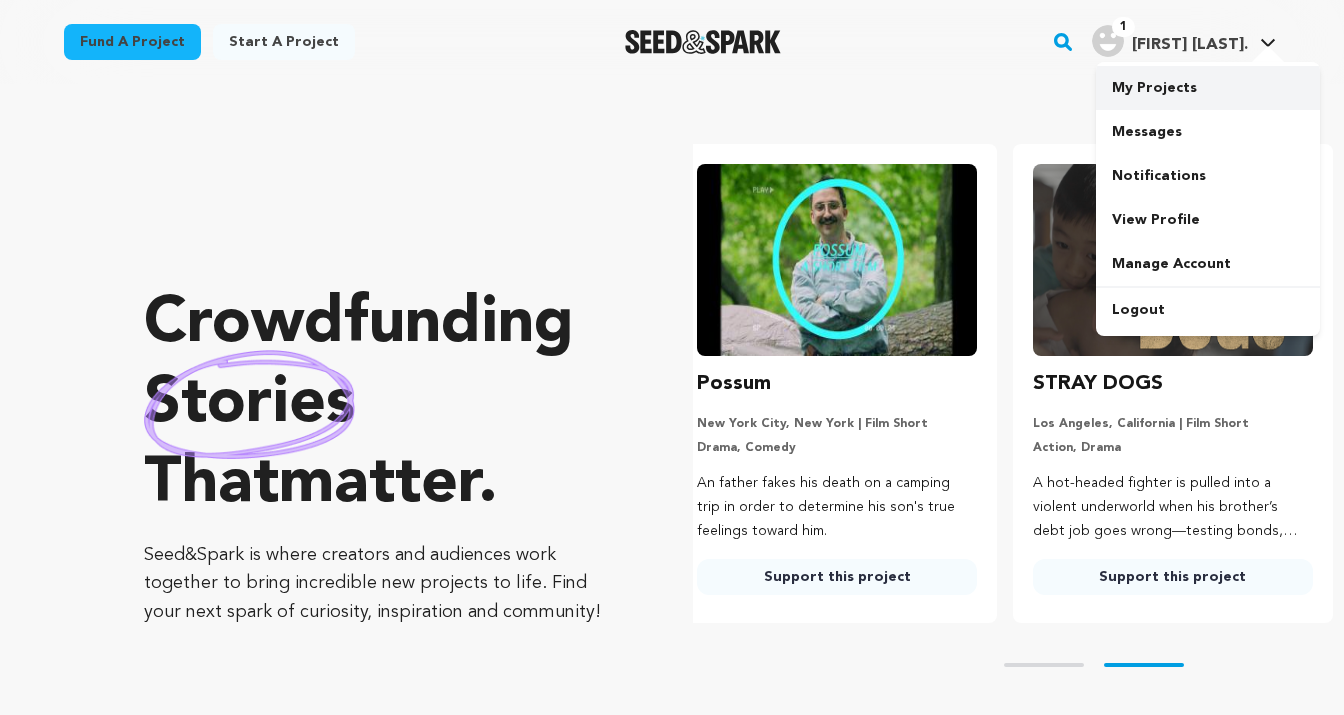 click on "My Projects" at bounding box center (1208, 88) 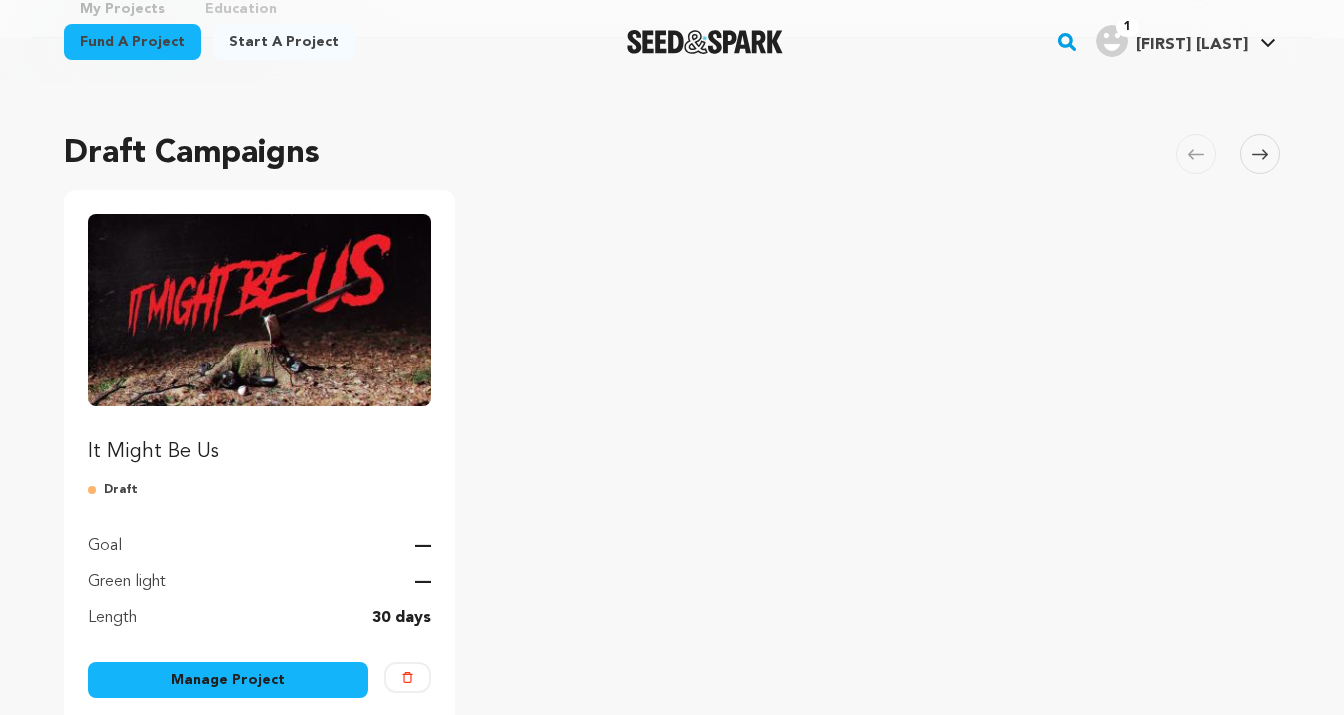 scroll, scrollTop: 99, scrollLeft: 0, axis: vertical 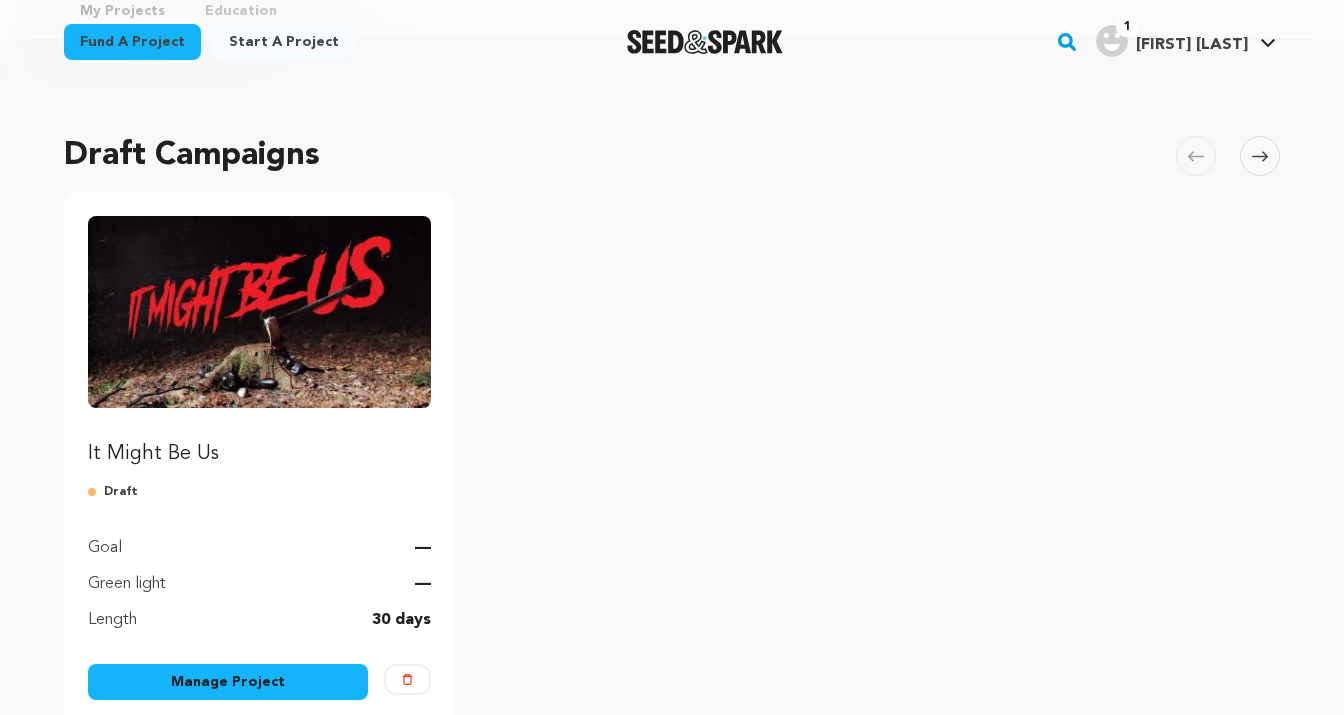 click on "Manage Project" at bounding box center [228, 682] 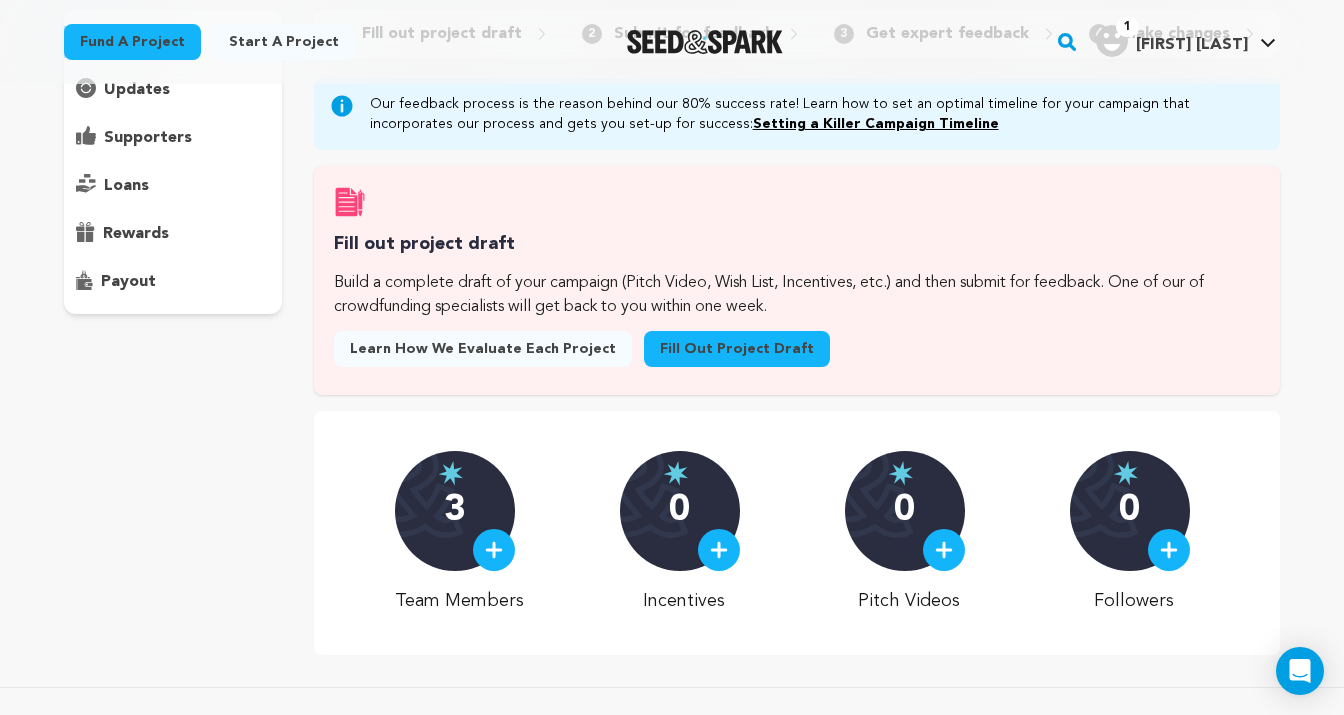 scroll, scrollTop: 0, scrollLeft: 0, axis: both 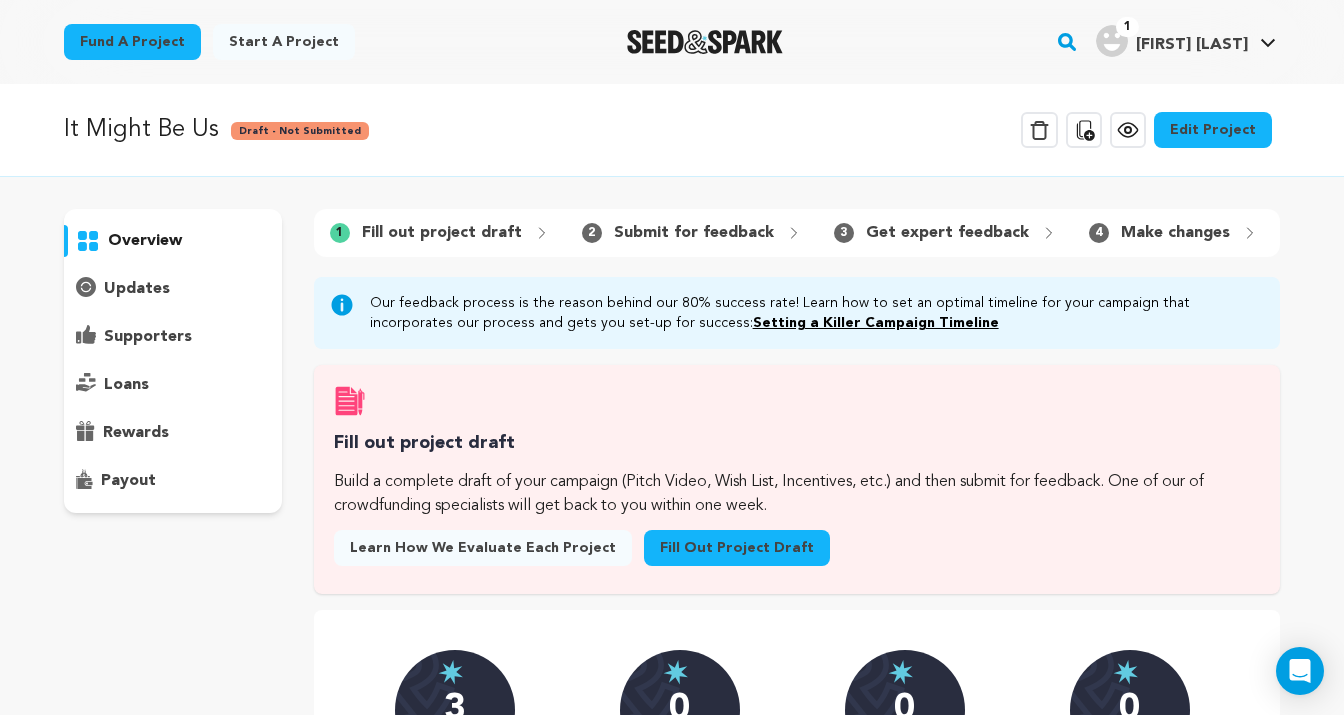 click on "Edit Project" at bounding box center [1213, 130] 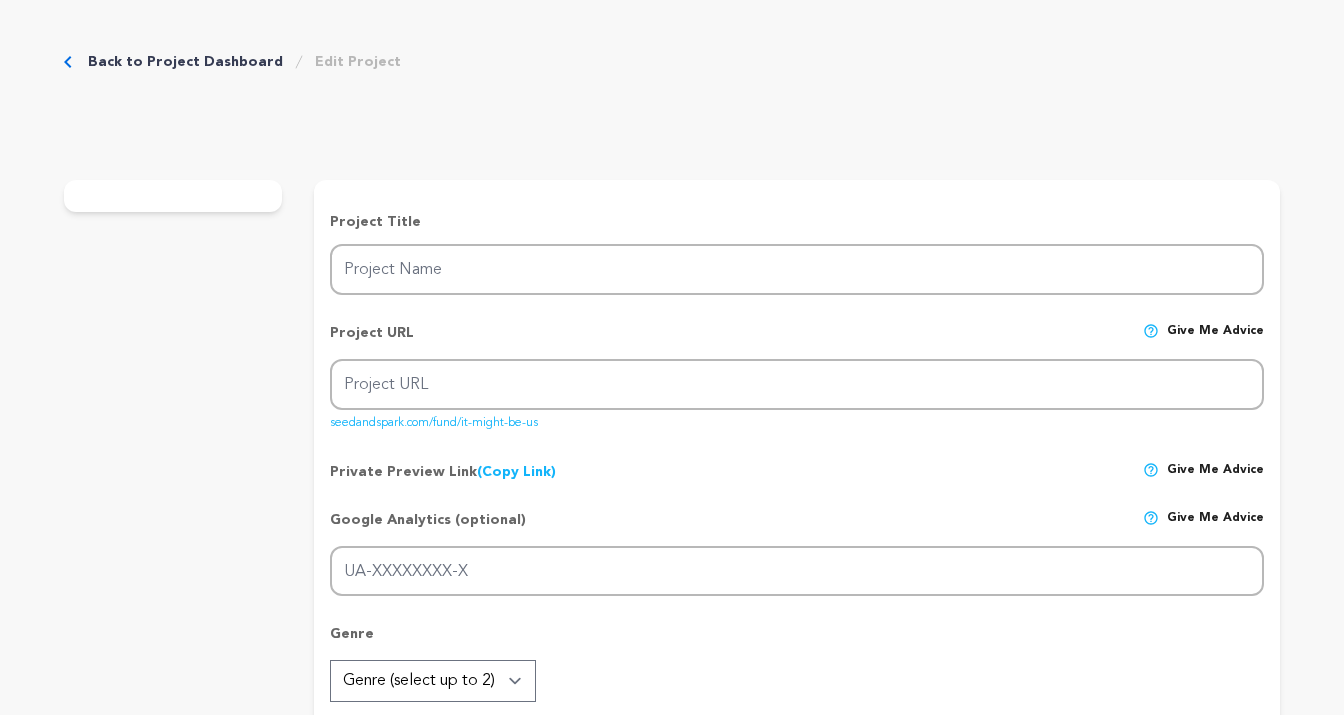 scroll, scrollTop: 0, scrollLeft: 0, axis: both 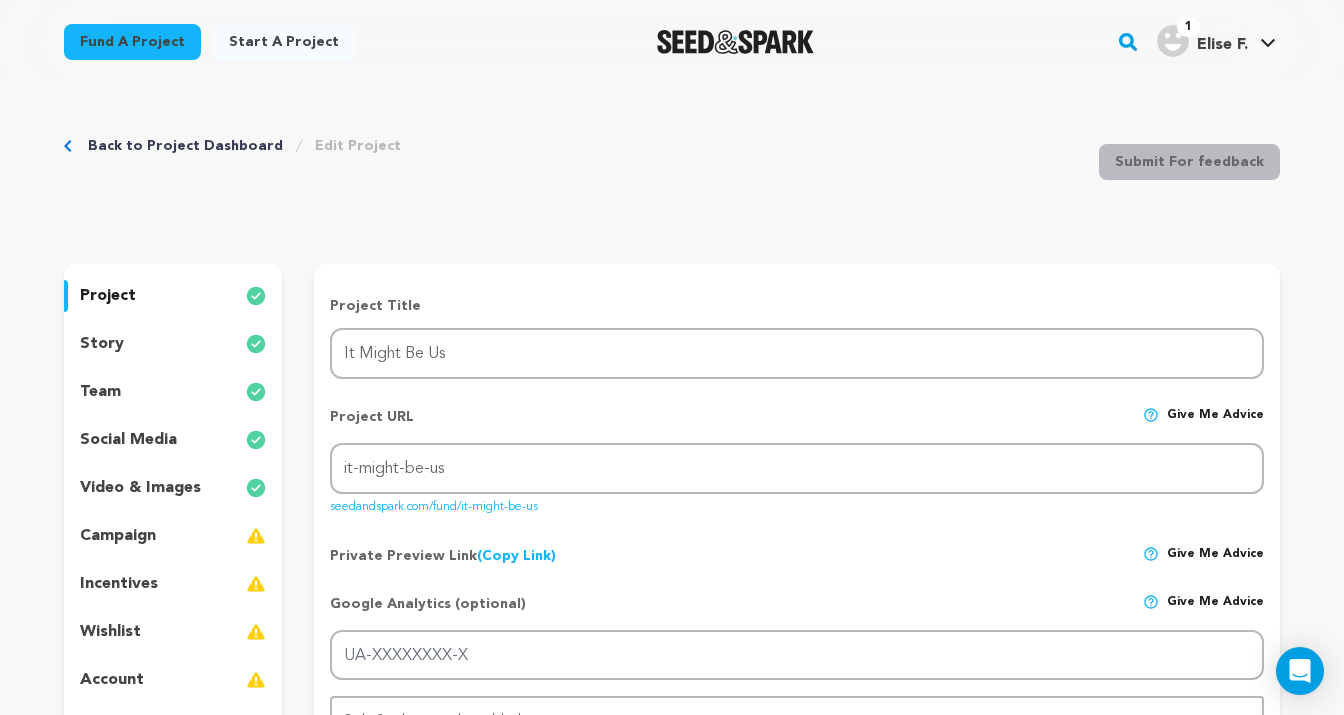 click on "team" at bounding box center [100, 392] 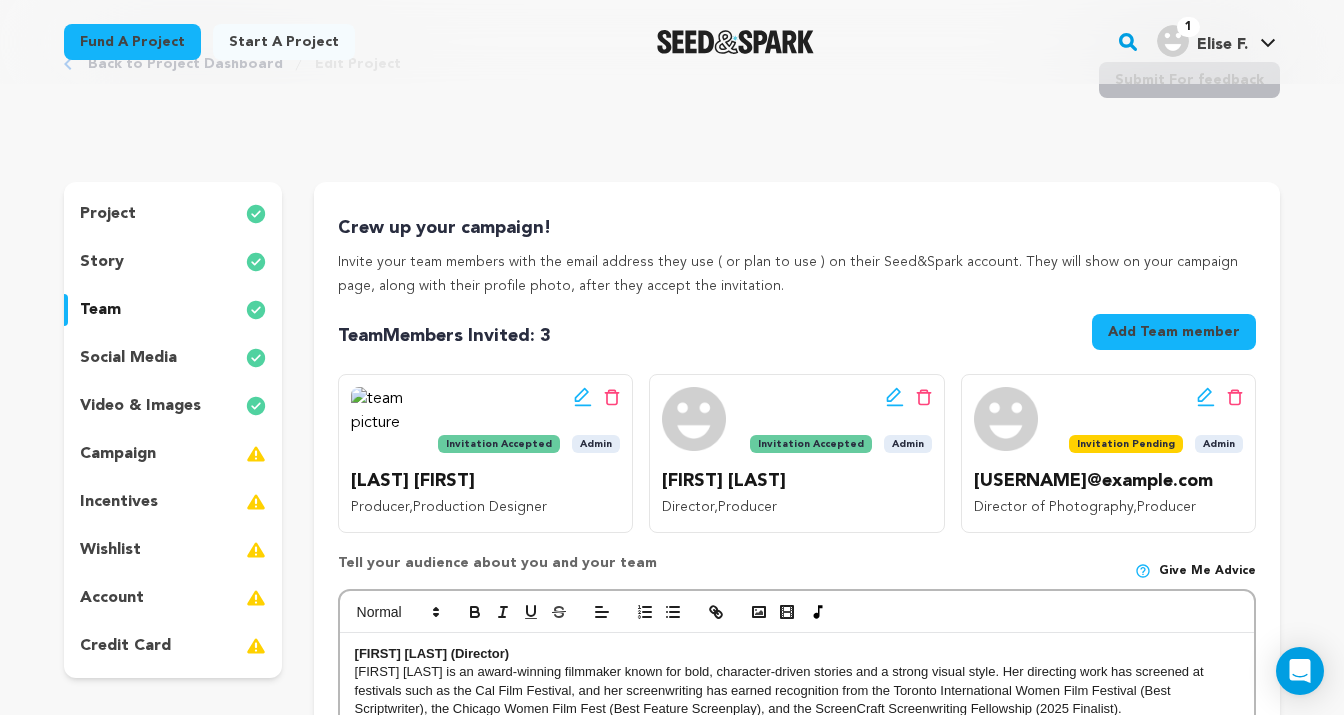 scroll, scrollTop: 77, scrollLeft: 0, axis: vertical 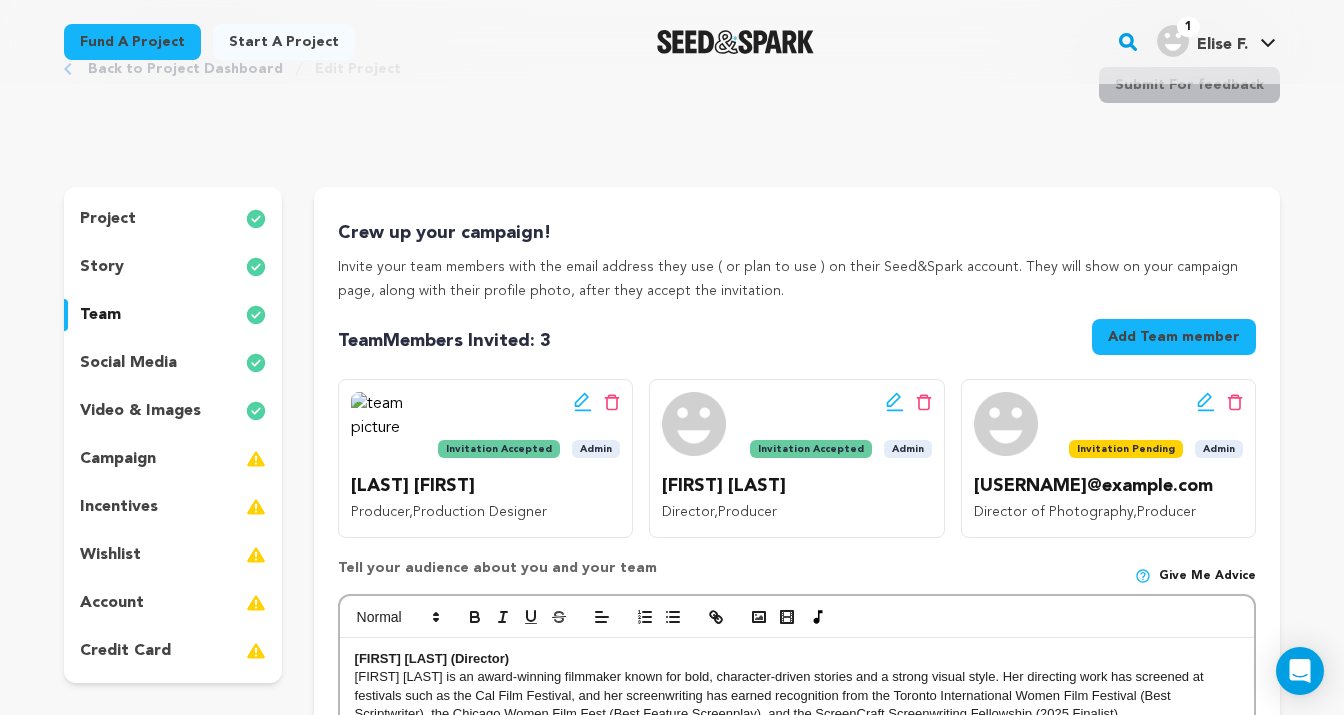 click on "video & images" at bounding box center (140, 411) 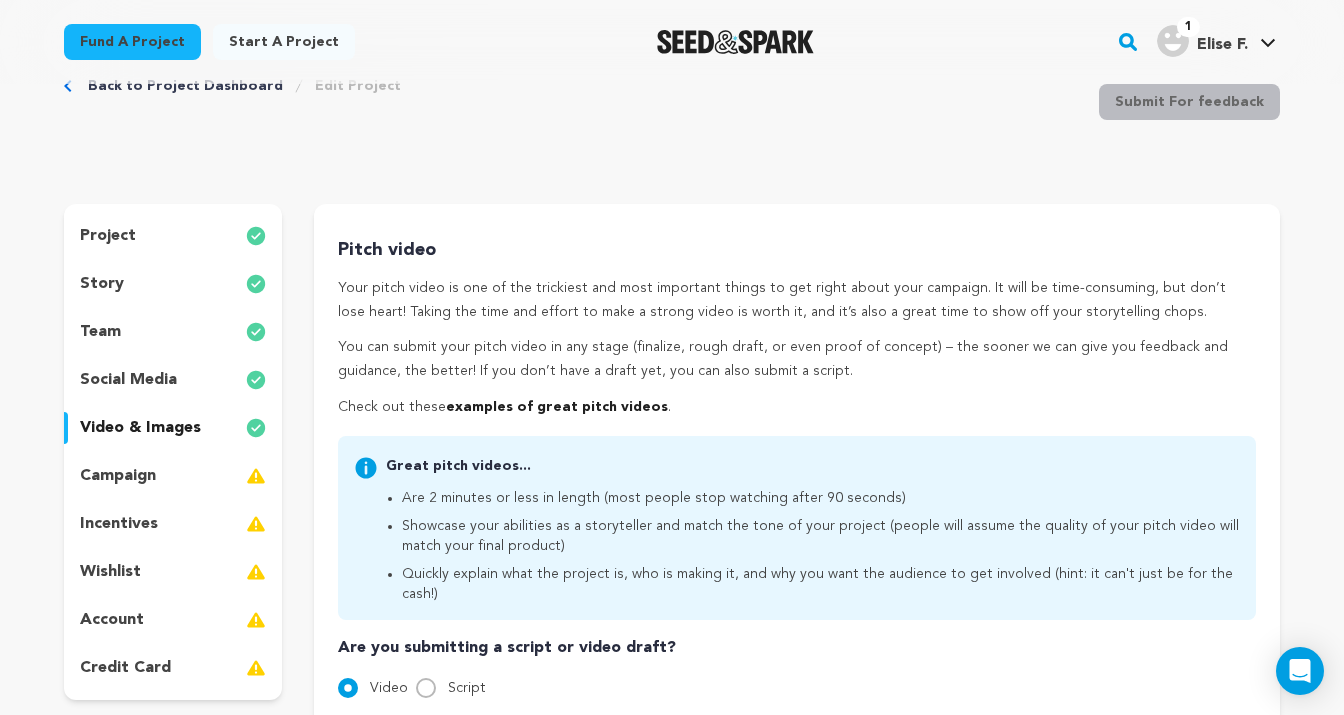 scroll, scrollTop: 55, scrollLeft: 0, axis: vertical 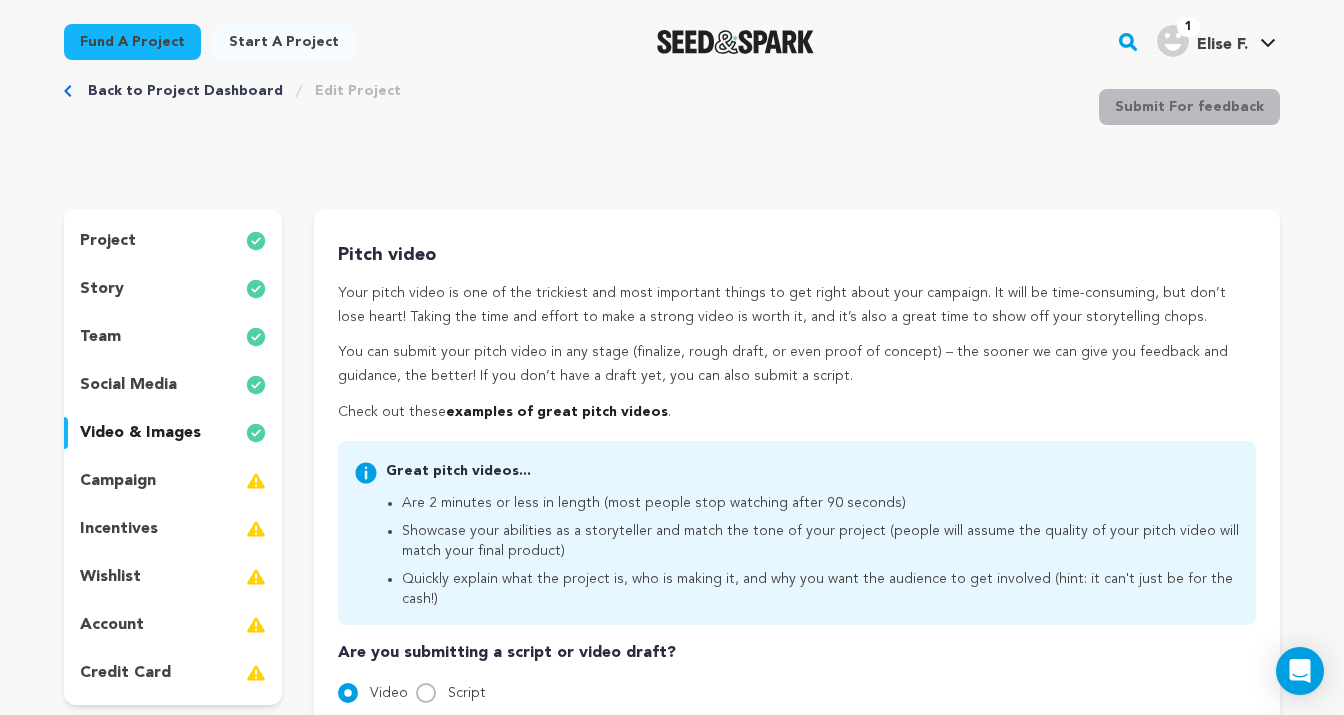 click on "social media" at bounding box center [128, 385] 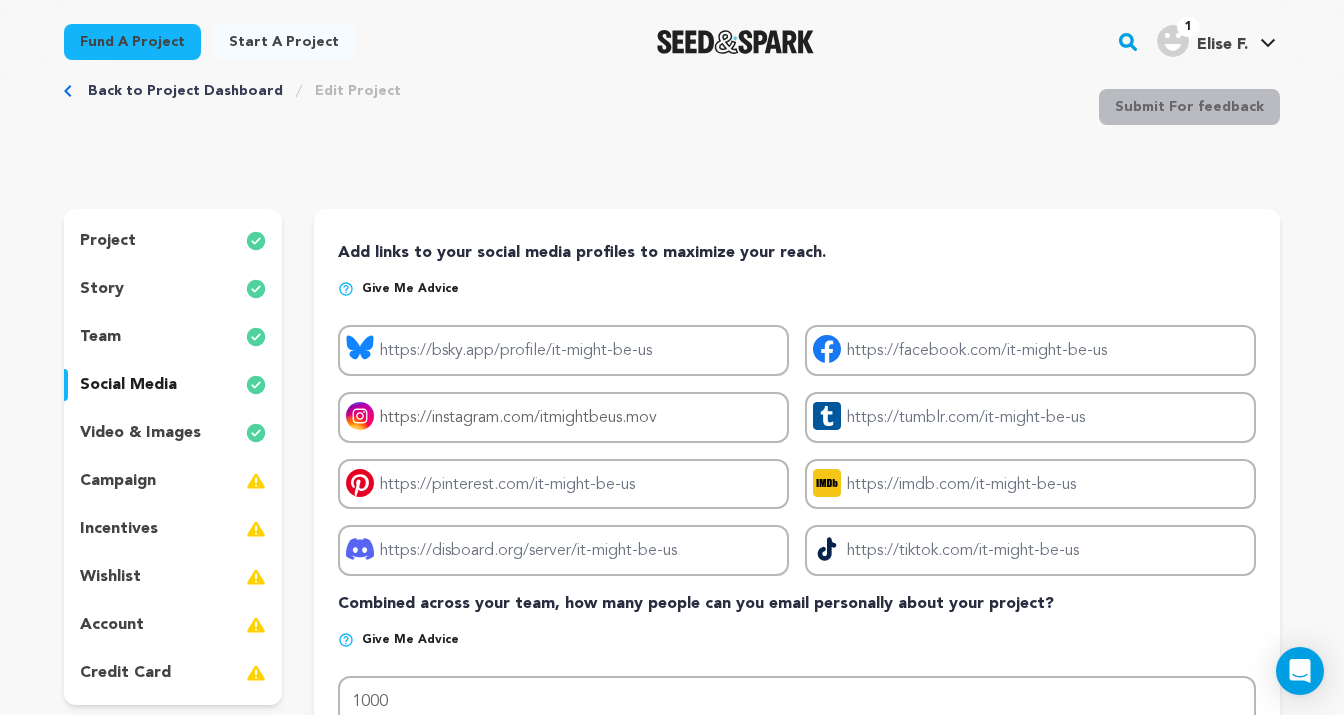 click on "campaign" at bounding box center [173, 481] 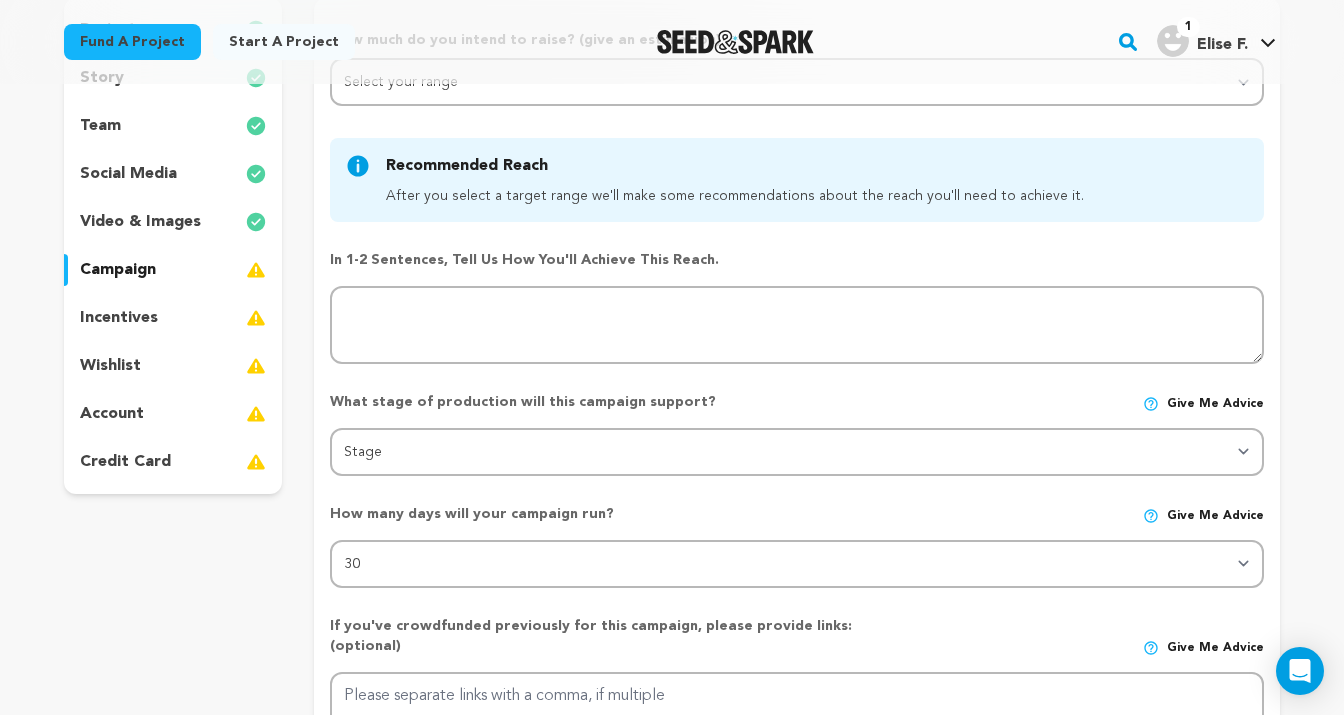 scroll, scrollTop: 87, scrollLeft: 0, axis: vertical 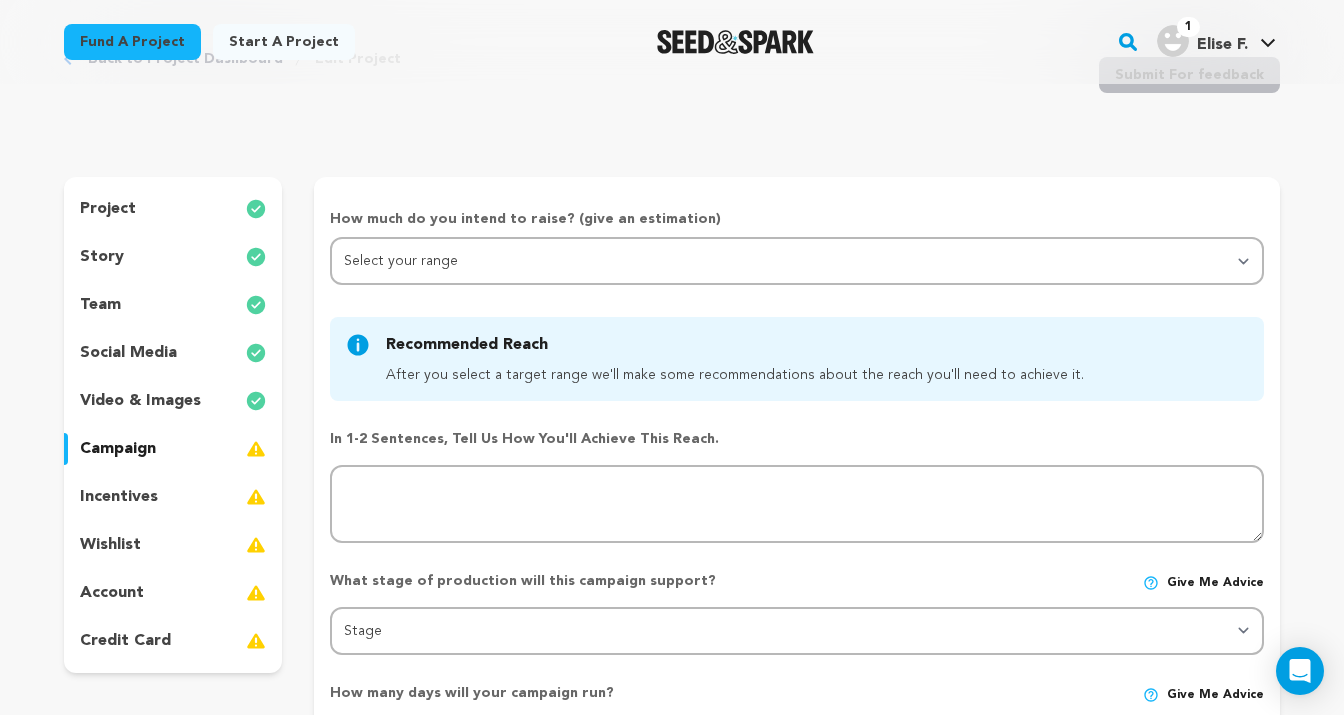 click on "incentives" at bounding box center (173, 497) 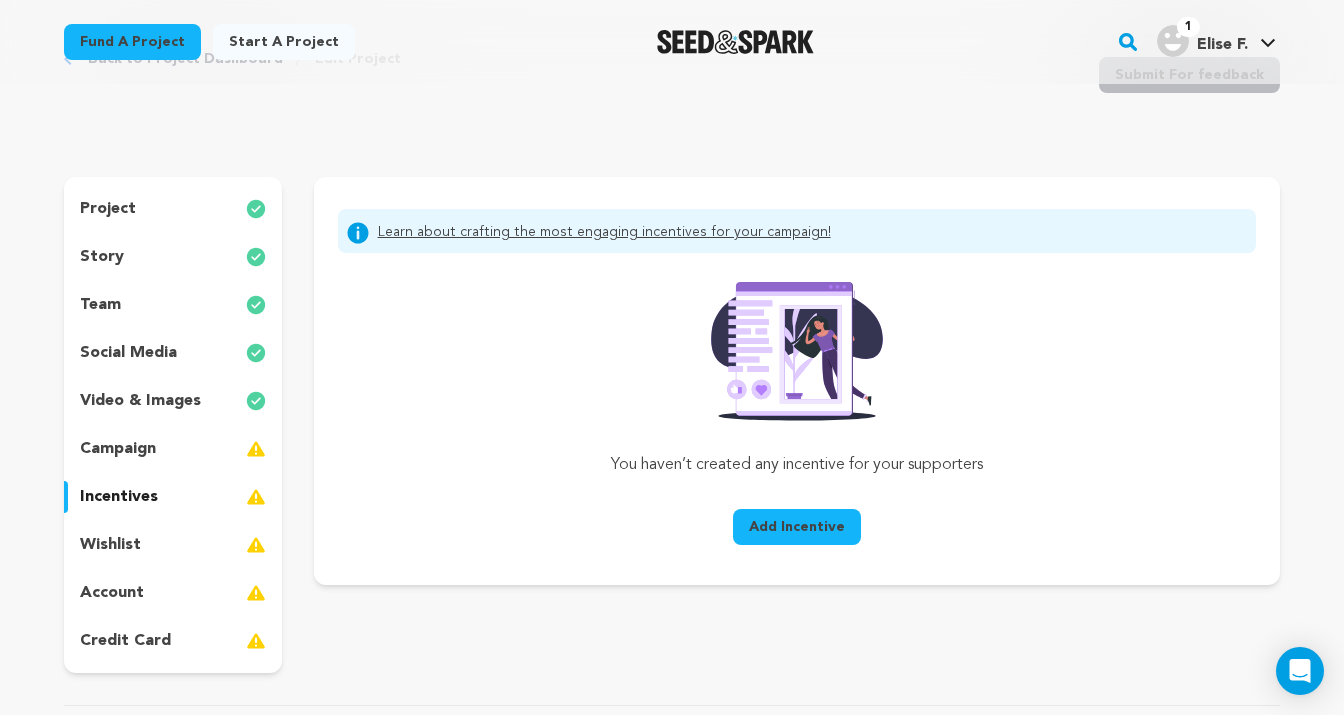click on "campaign" at bounding box center [118, 449] 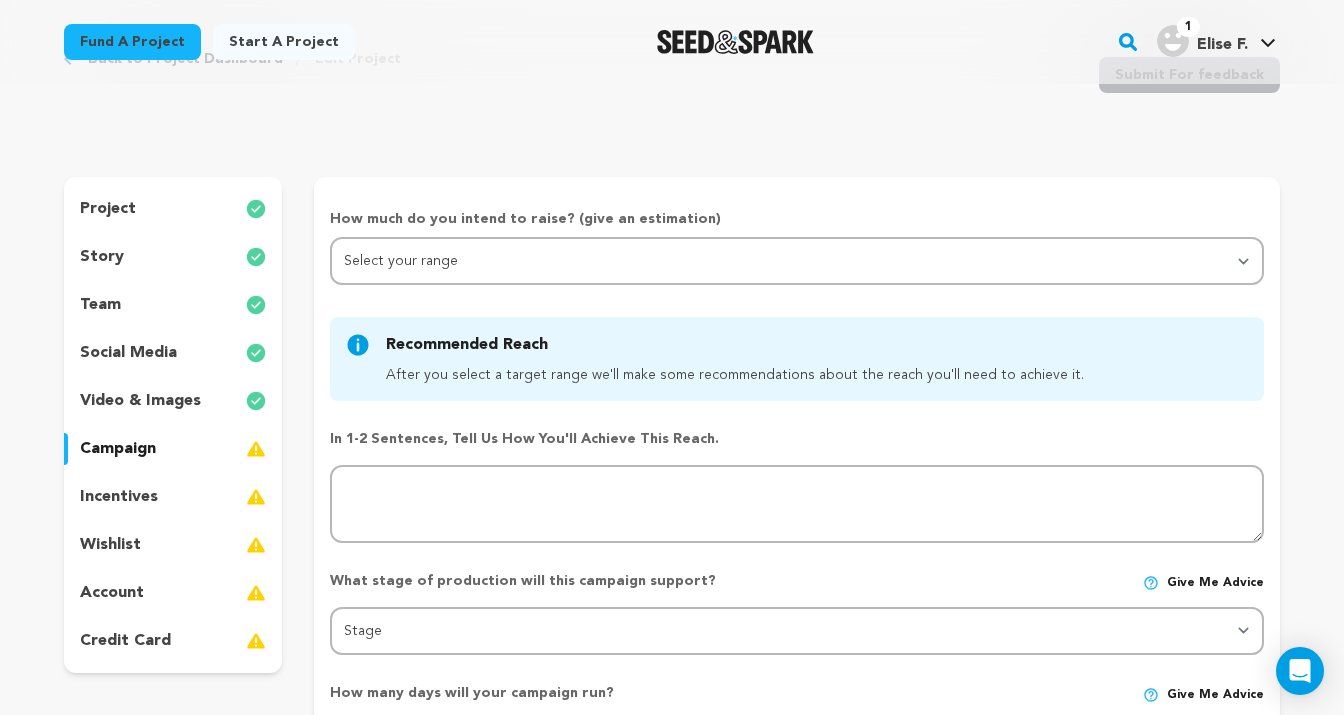 click on "wishlist" at bounding box center [173, 545] 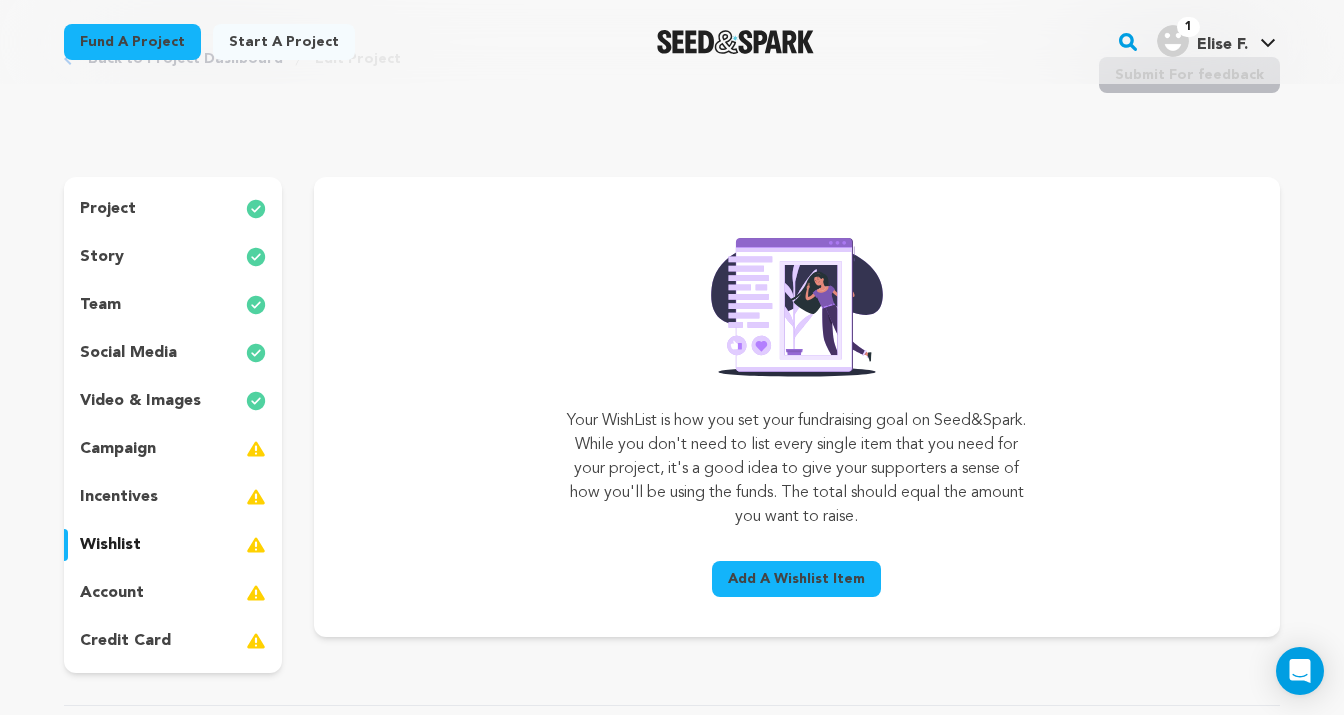 click on "campaign" at bounding box center (118, 449) 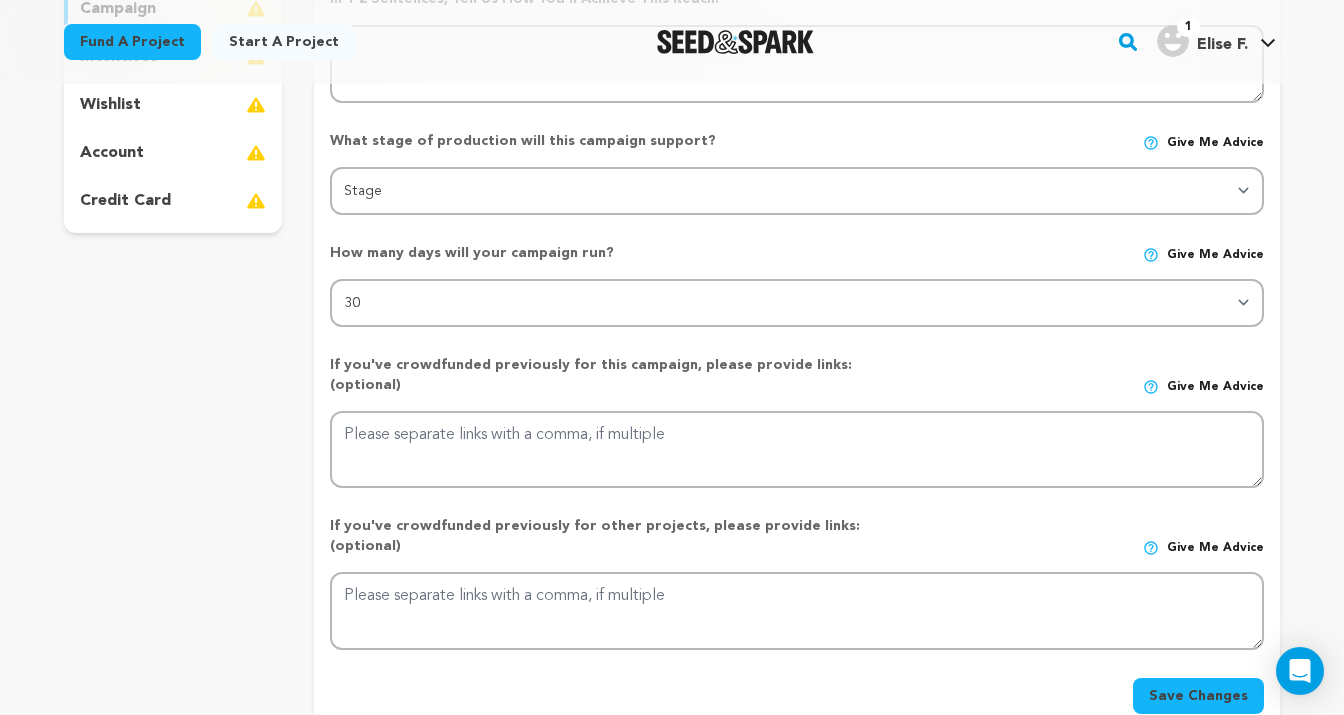 scroll, scrollTop: 0, scrollLeft: 0, axis: both 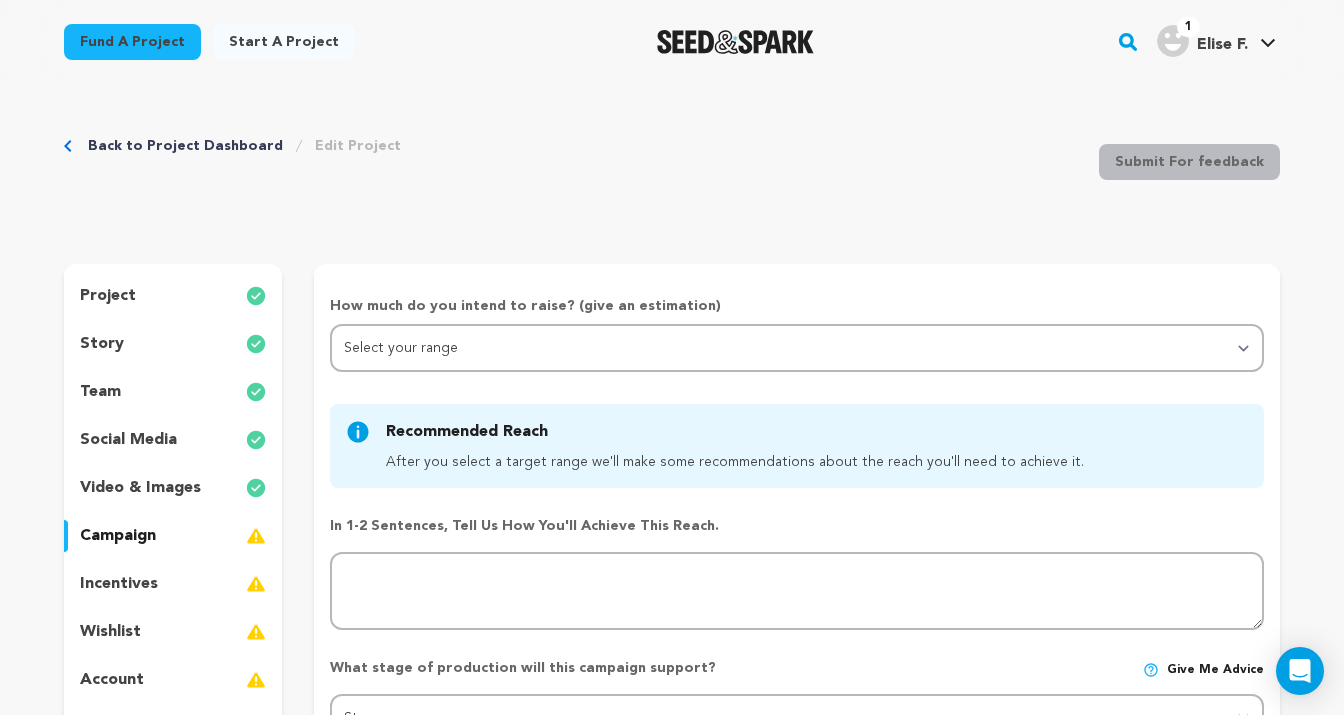click on "story" at bounding box center [173, 344] 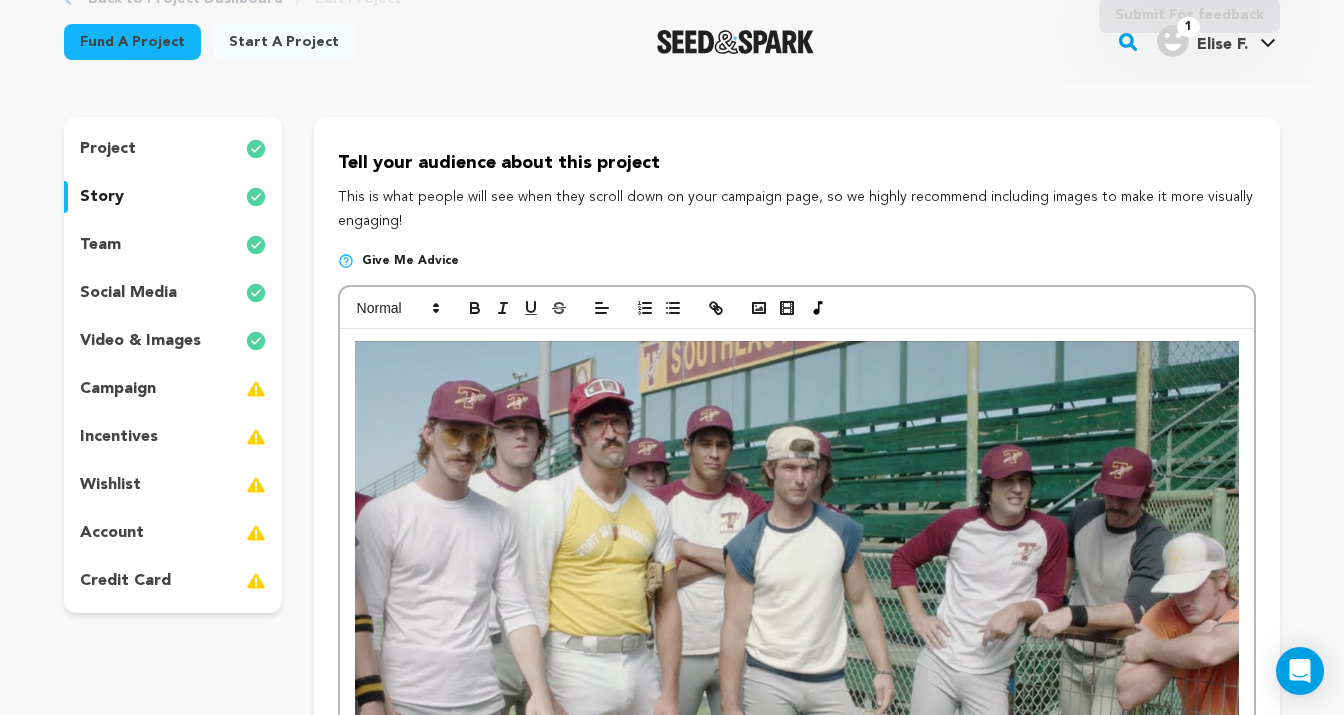 scroll, scrollTop: 0, scrollLeft: 0, axis: both 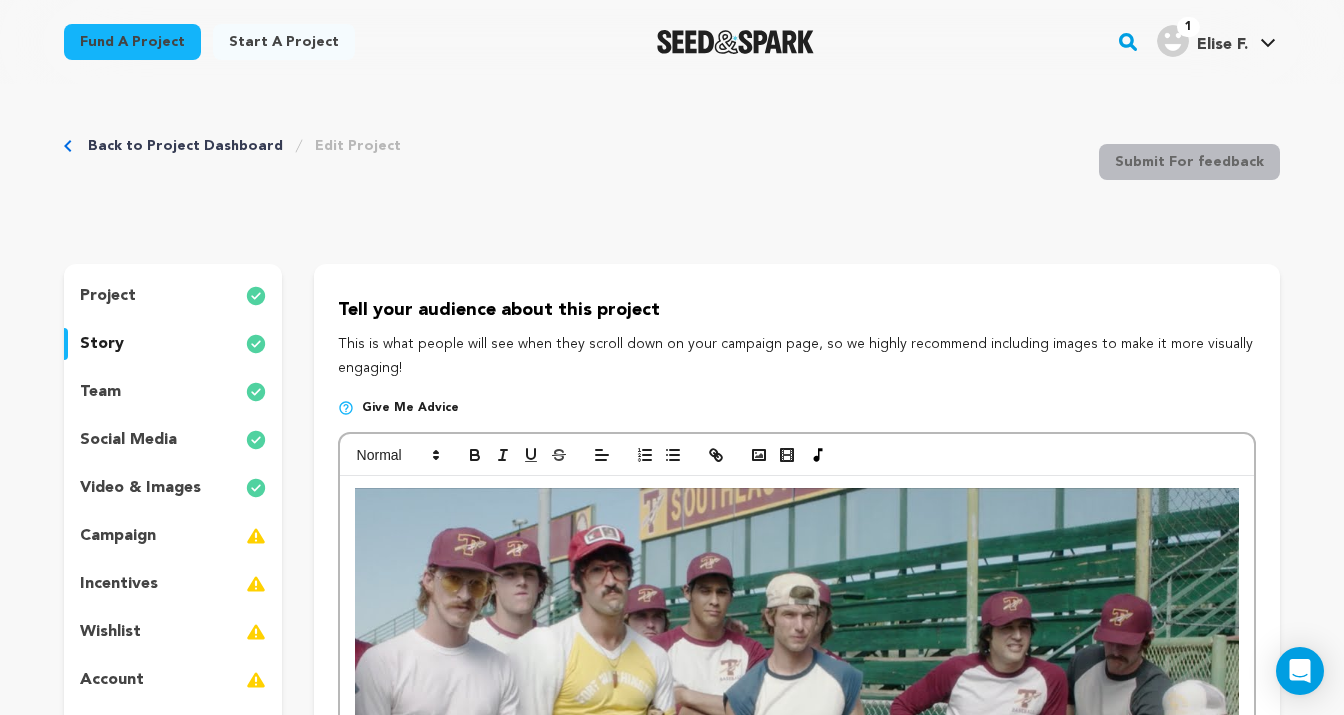 click on "project" at bounding box center [108, 296] 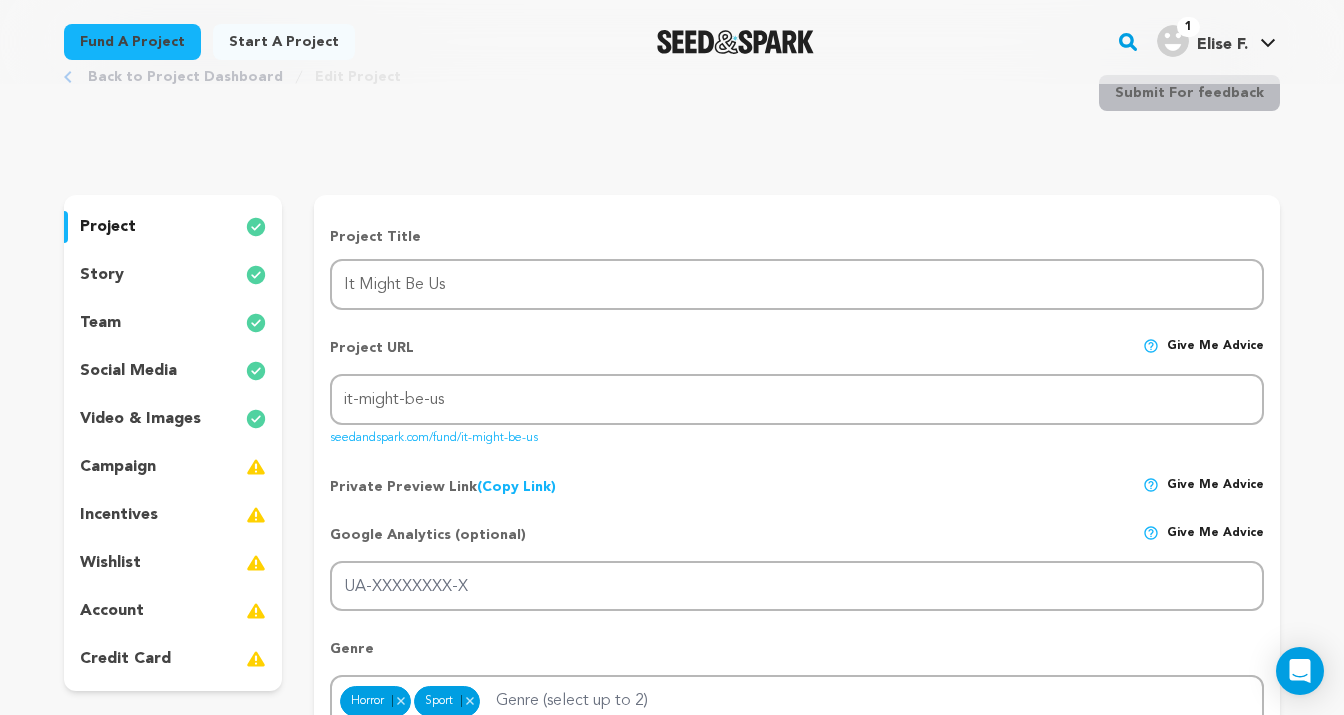 scroll, scrollTop: 0, scrollLeft: 0, axis: both 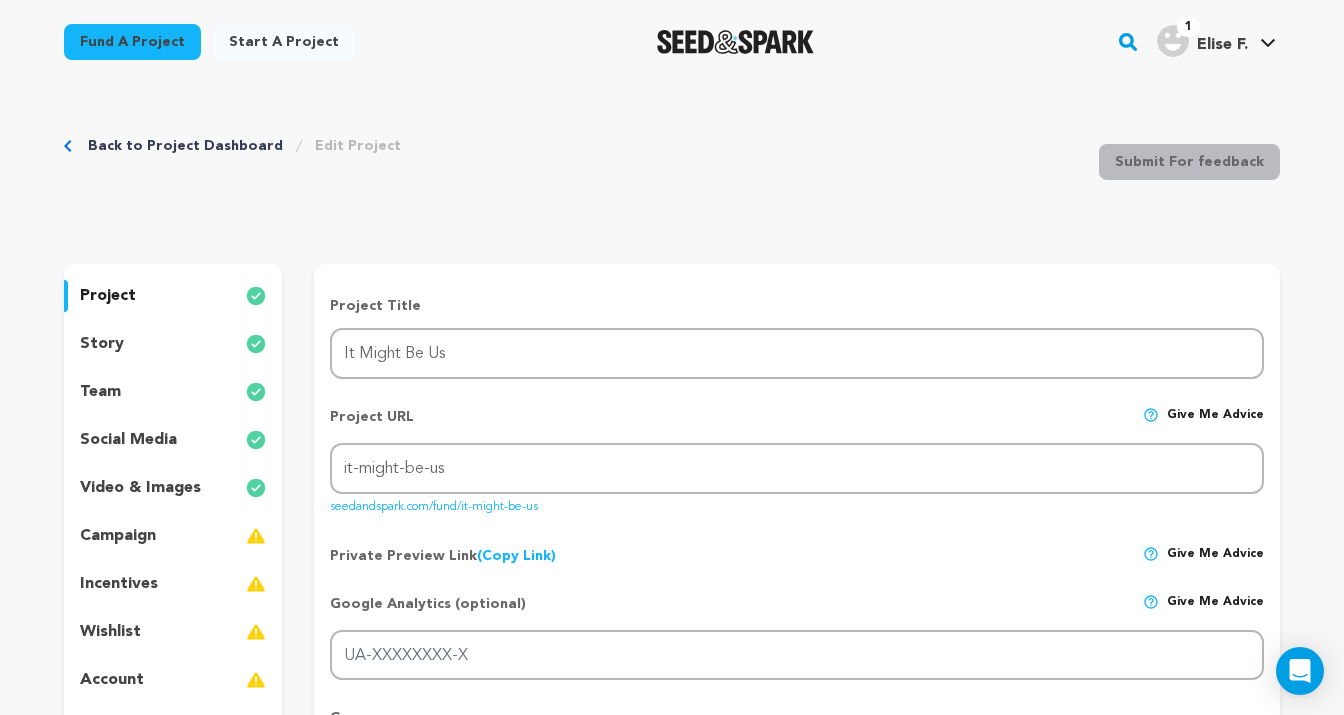 click on "Back to Project Dashboard" at bounding box center [185, 146] 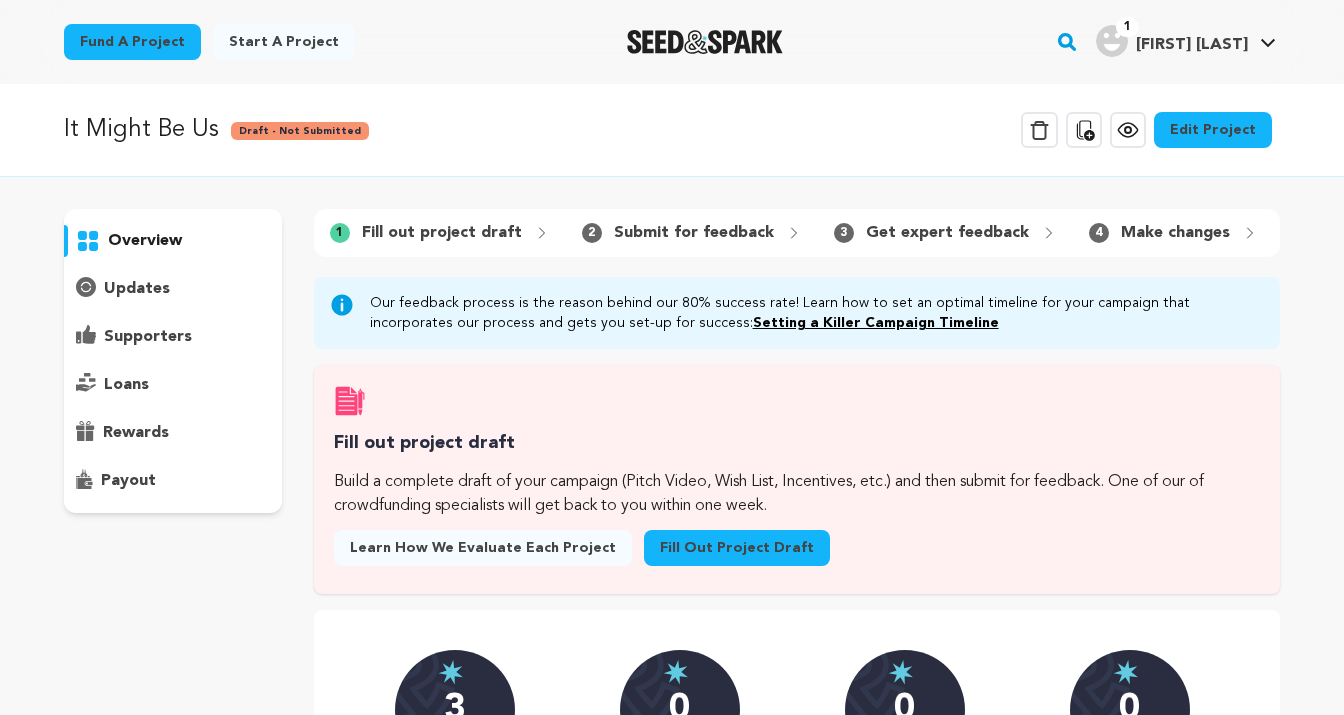 scroll, scrollTop: 0, scrollLeft: 0, axis: both 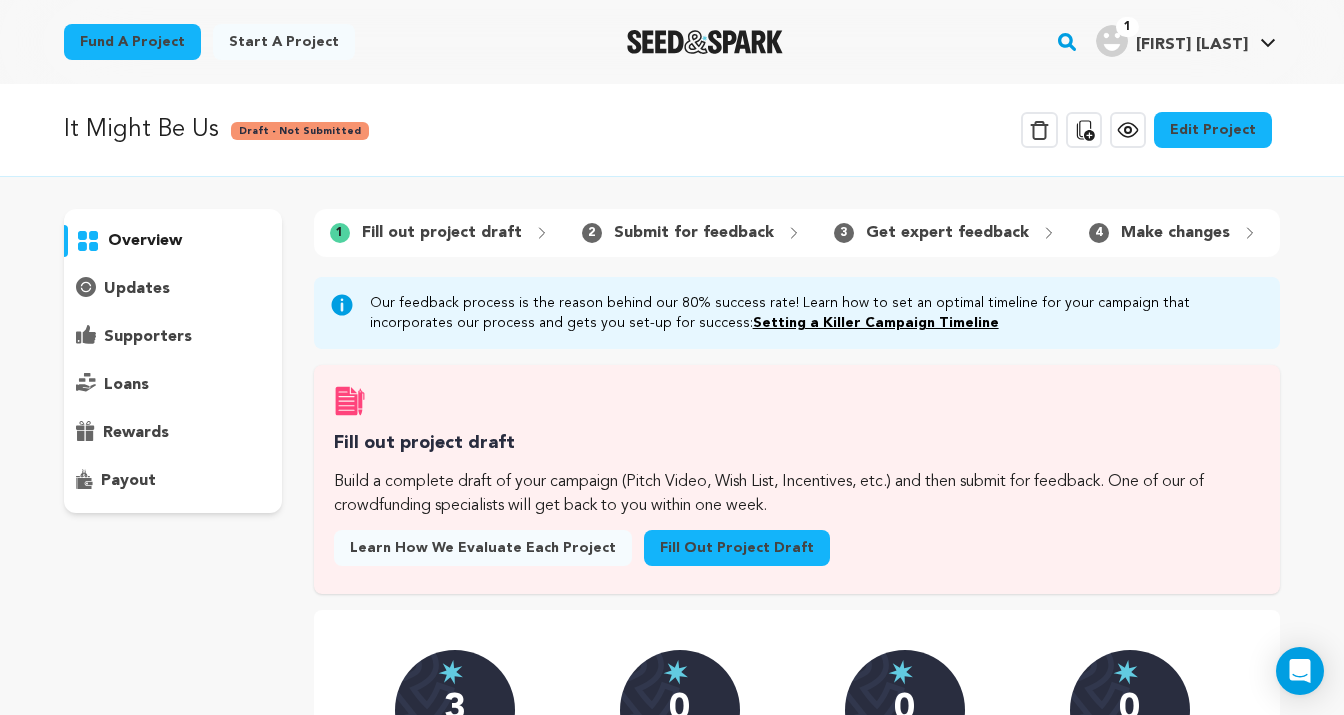click on "It Might Be Us" at bounding box center (141, 130) 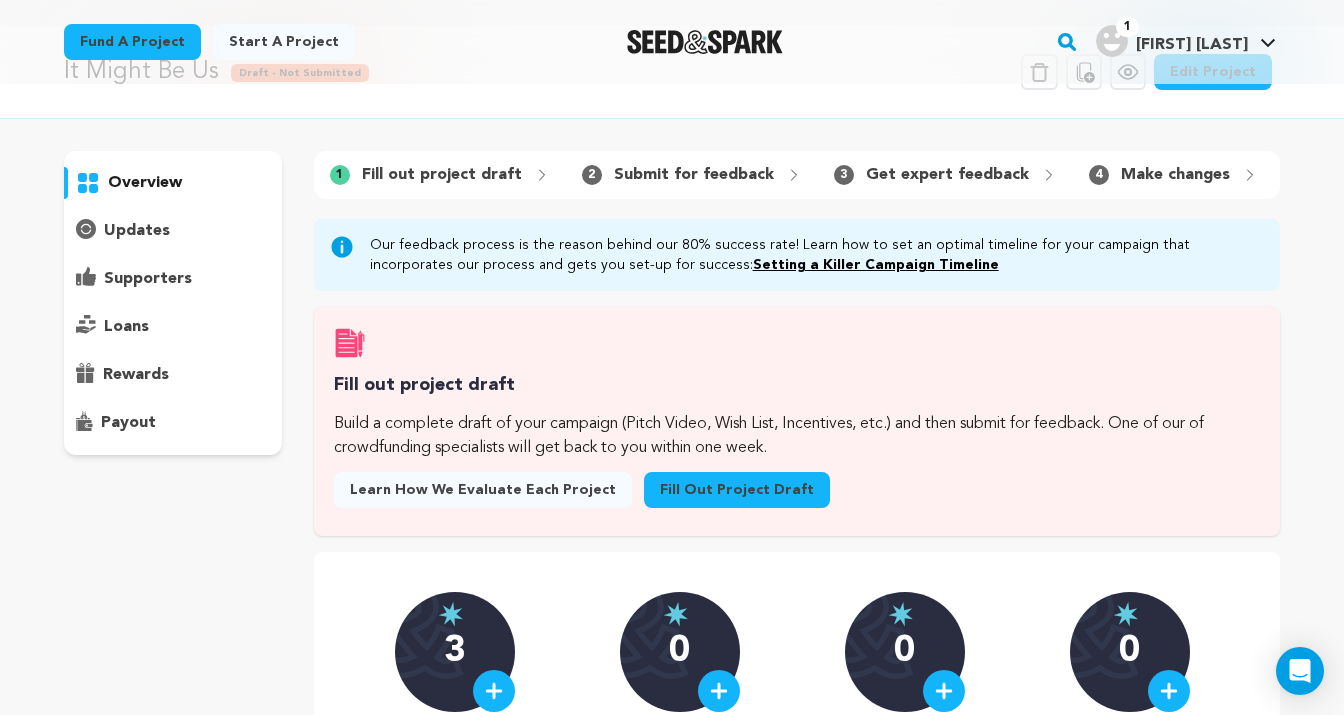 scroll, scrollTop: 0, scrollLeft: 0, axis: both 